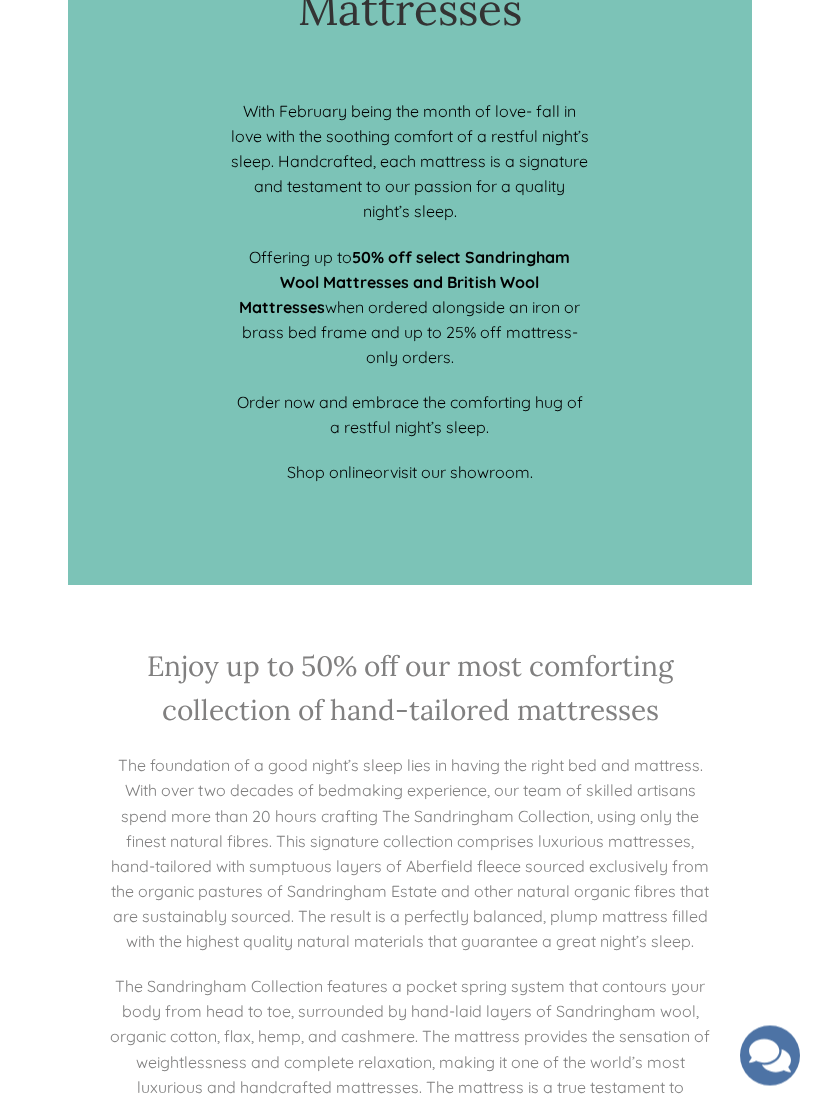 scroll, scrollTop: 768, scrollLeft: 0, axis: vertical 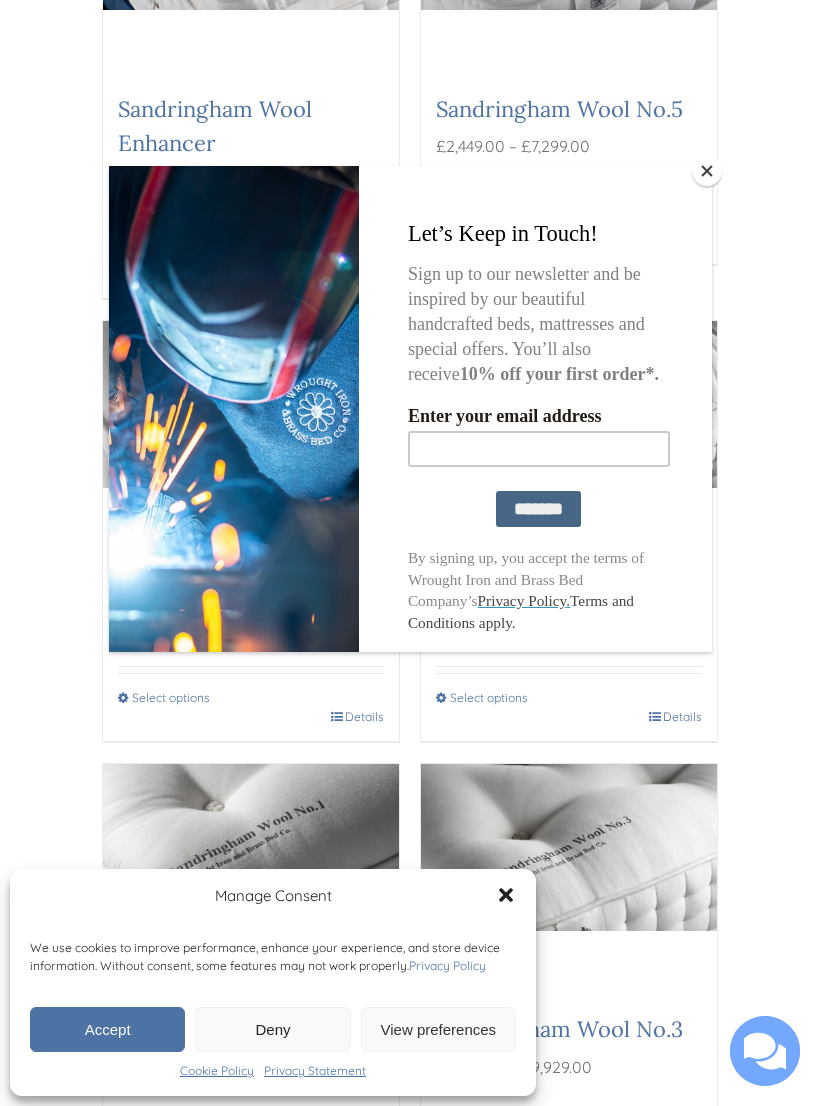 click at bounding box center [707, 171] 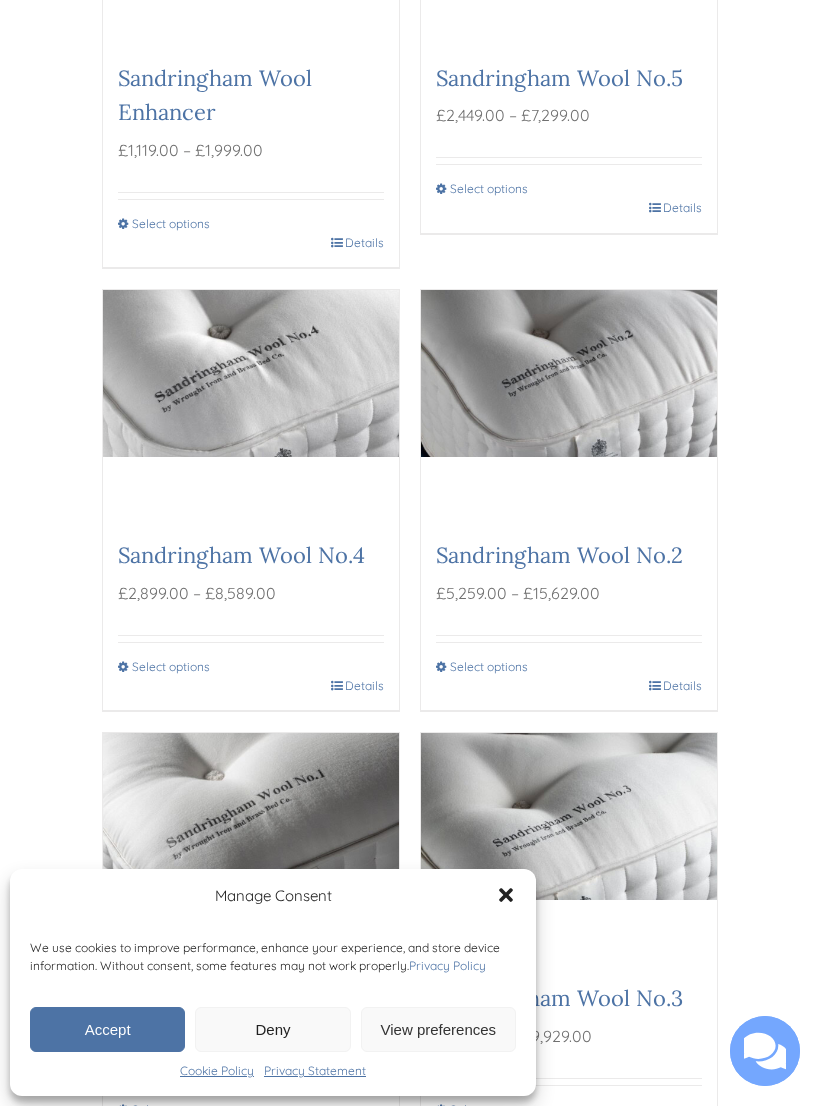 scroll, scrollTop: 2184, scrollLeft: 0, axis: vertical 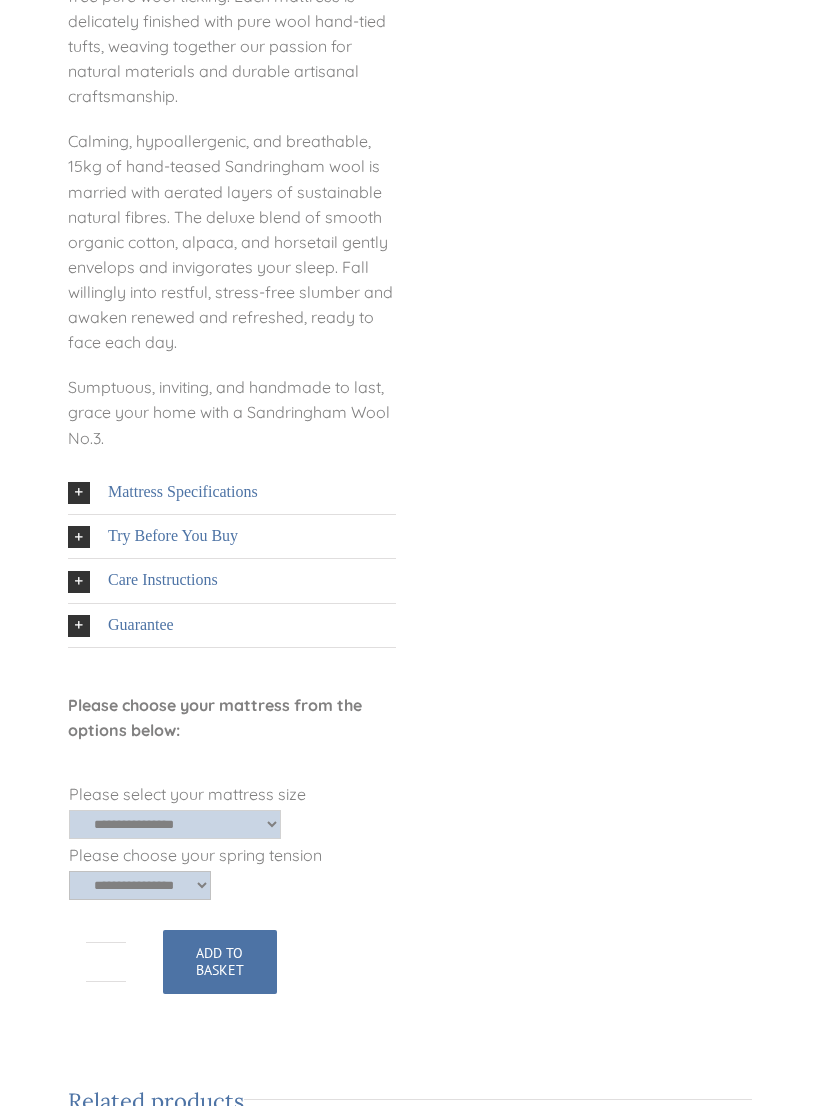 click on "**********" 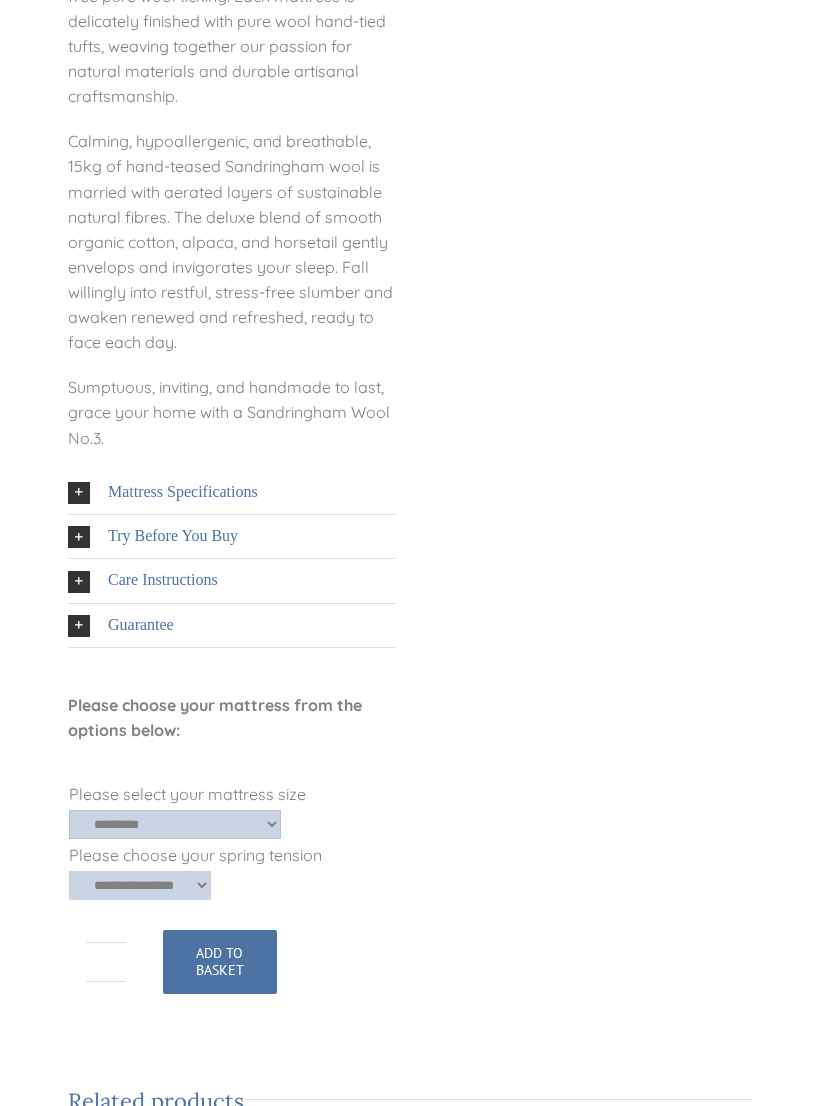 click on "**********" 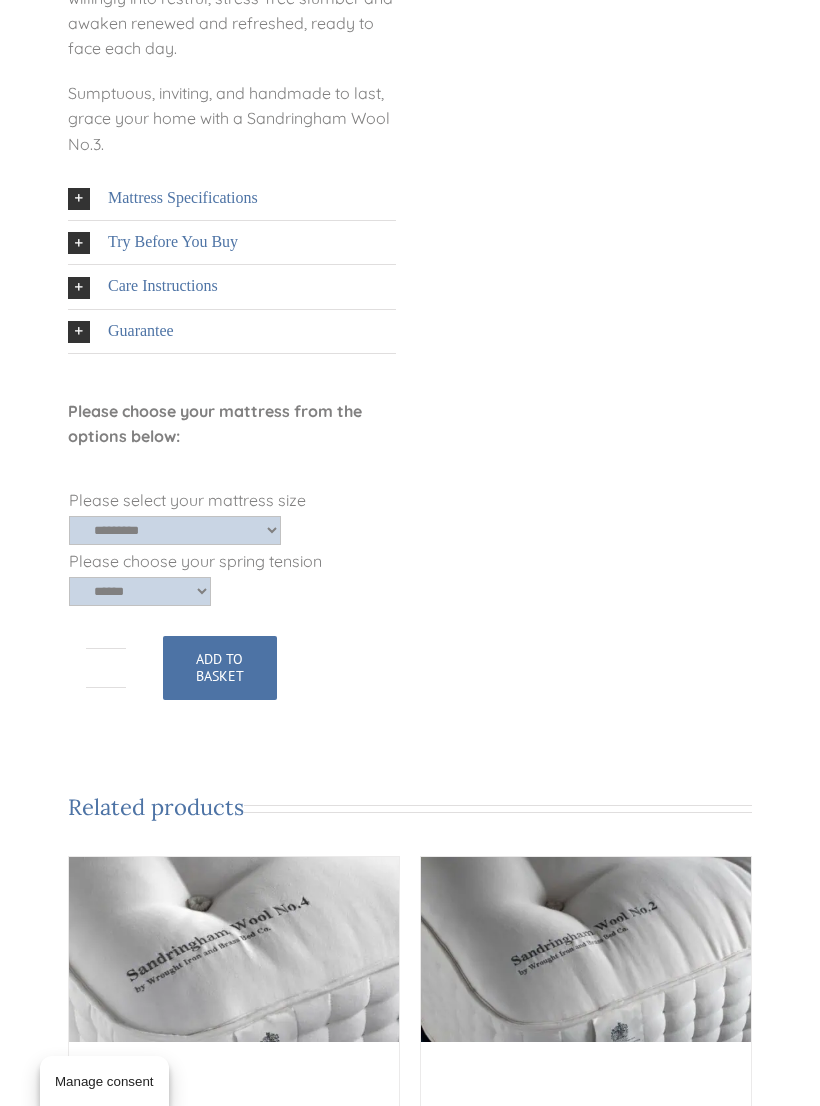 select on "*********" 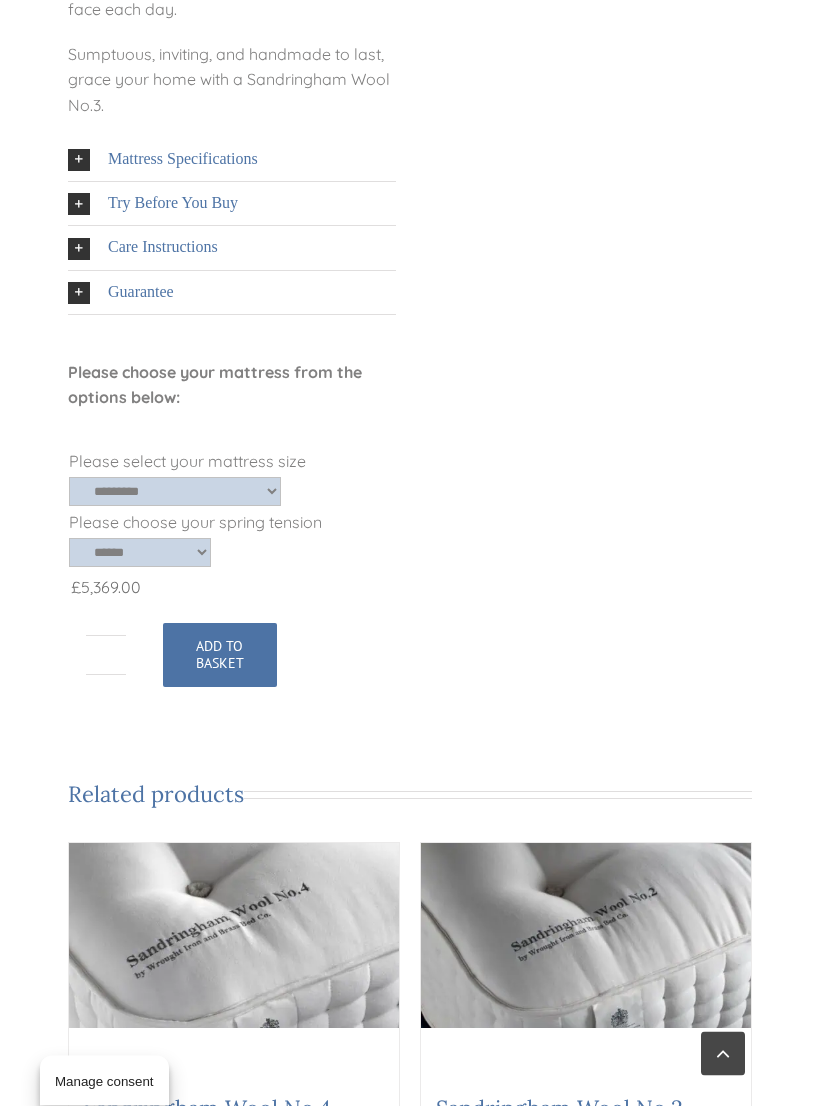 scroll, scrollTop: 832, scrollLeft: 0, axis: vertical 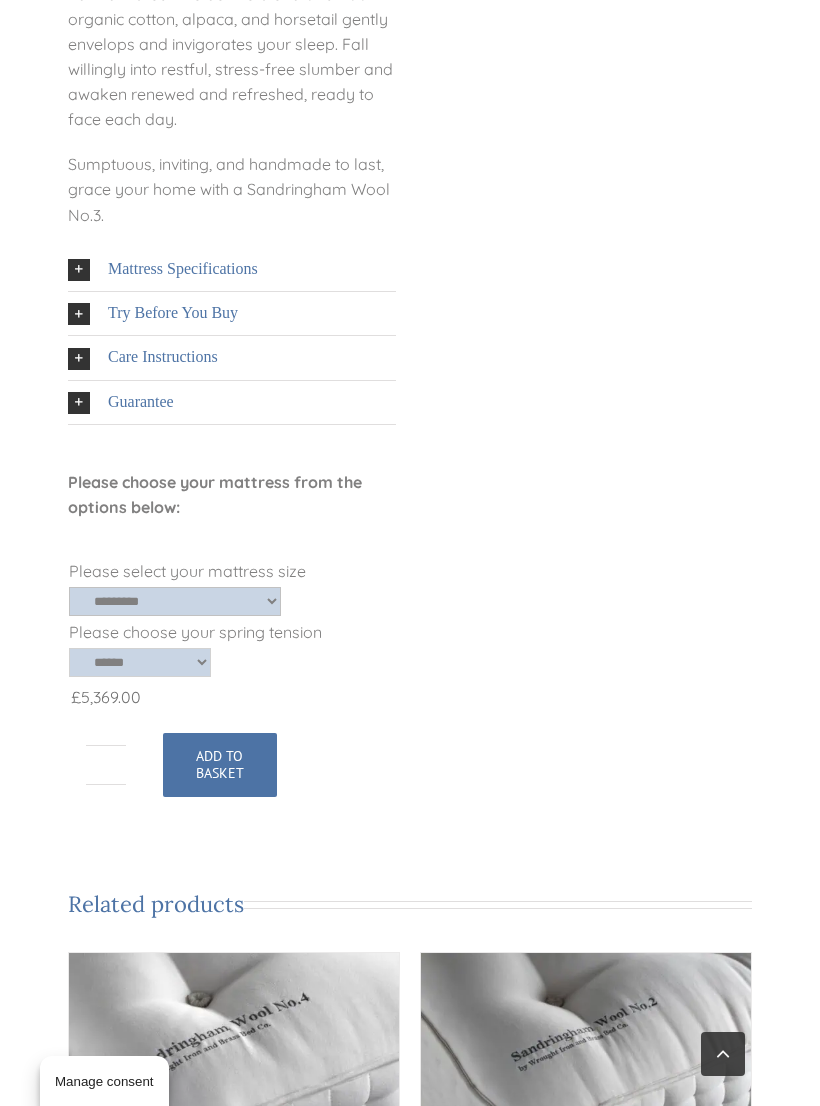 click on "**********" 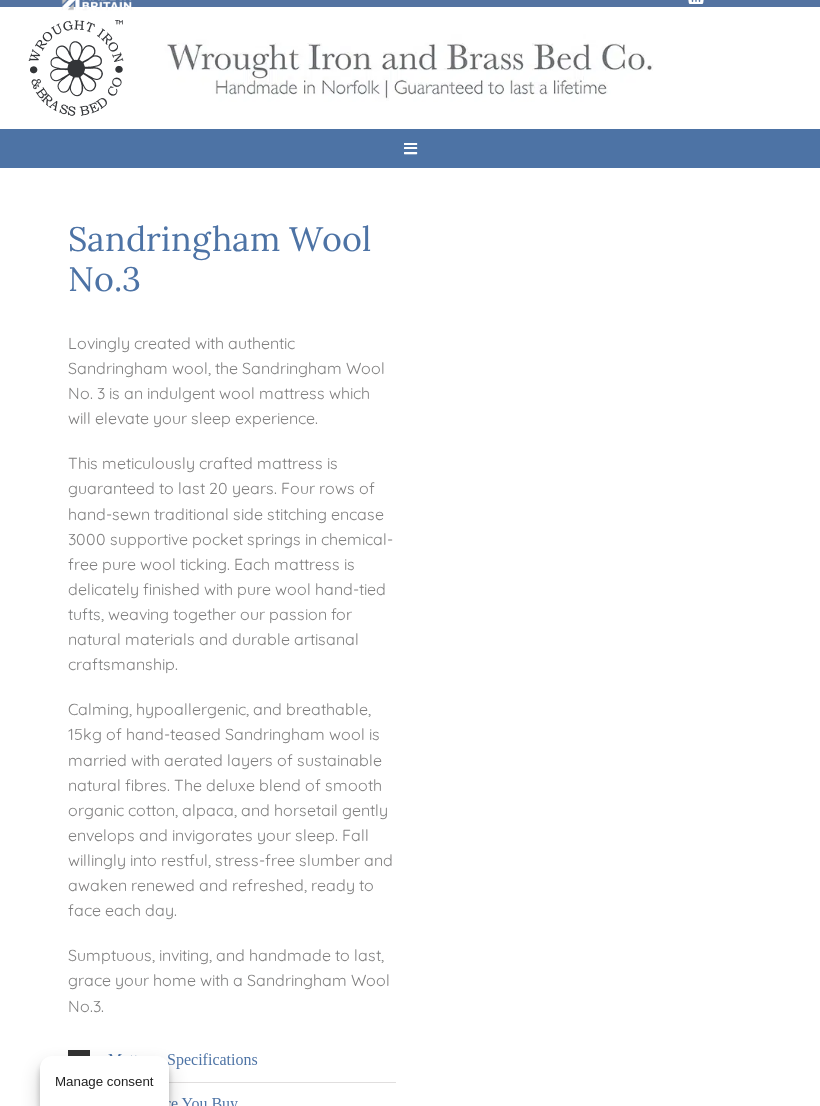 scroll, scrollTop: 0, scrollLeft: 0, axis: both 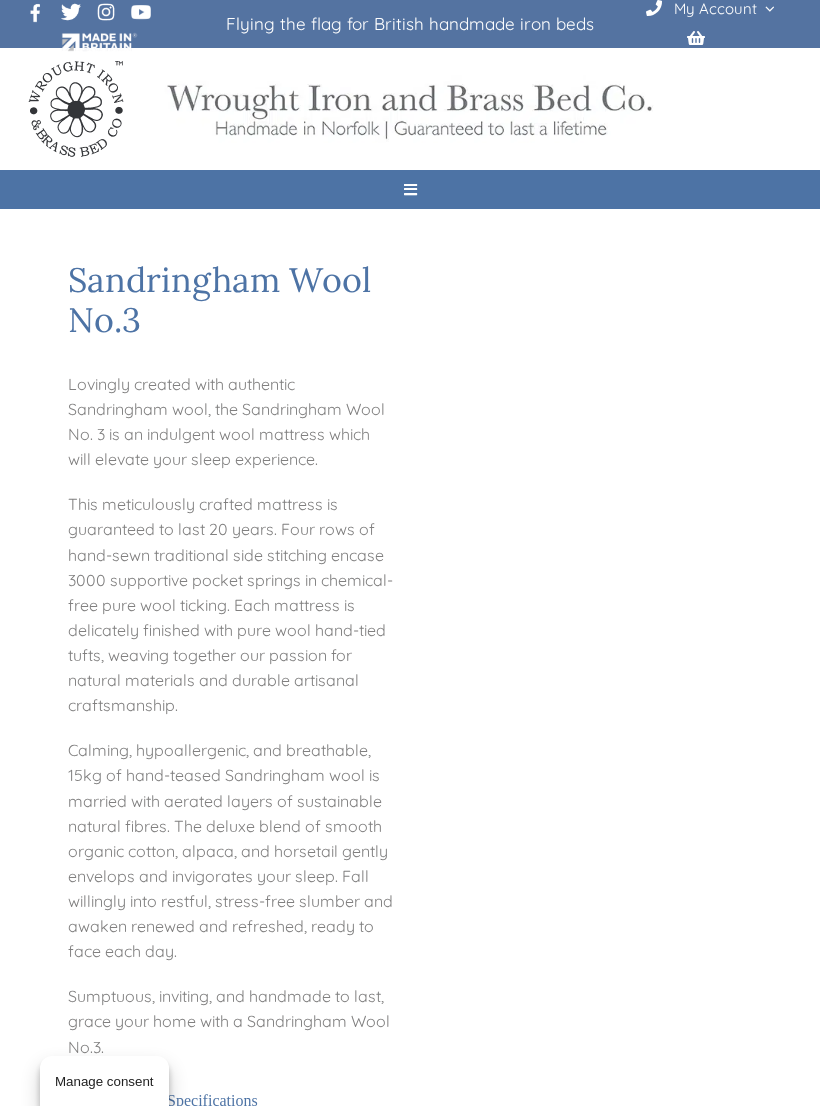 select on "*********" 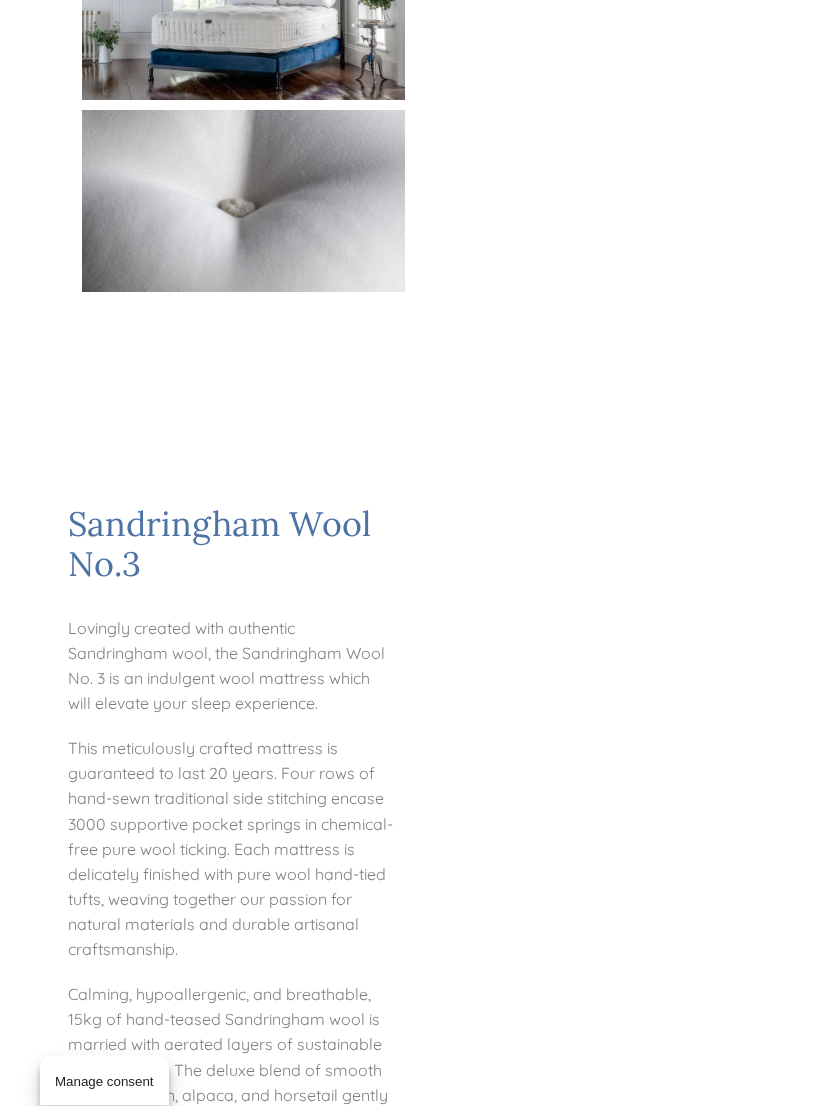 scroll, scrollTop: 0, scrollLeft: 0, axis: both 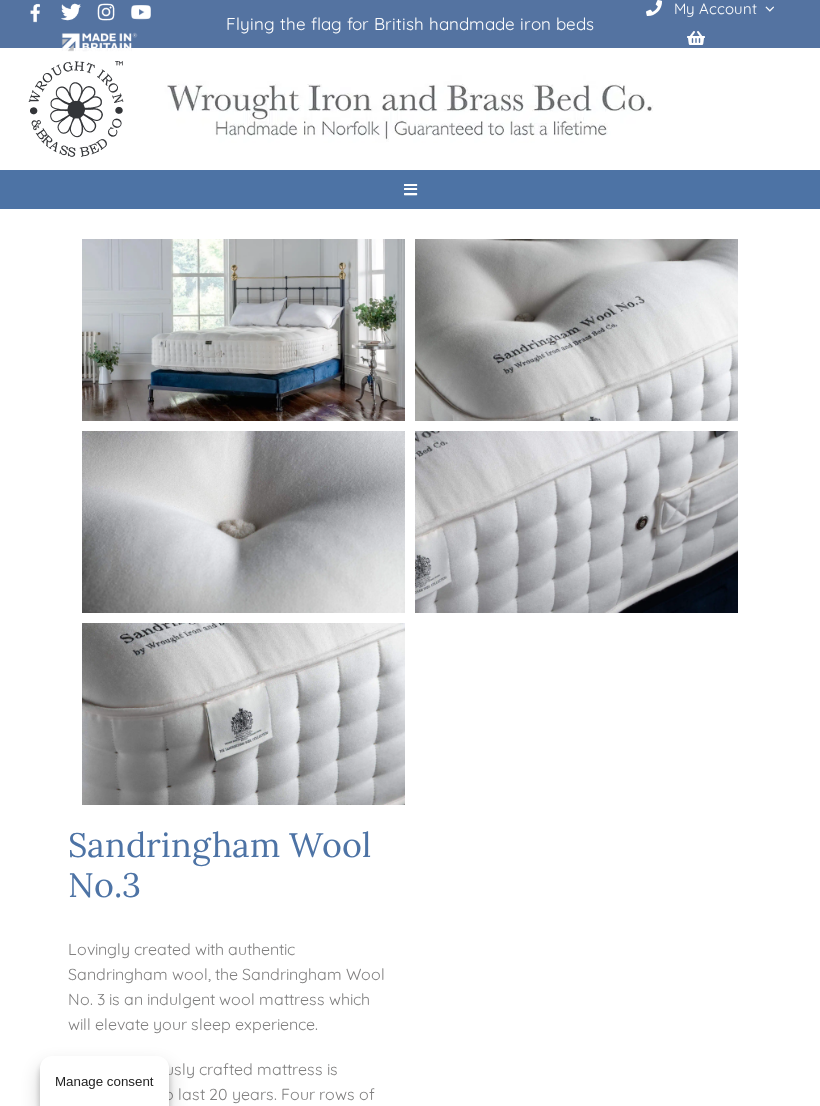 click on "Toggle Navigation" at bounding box center [410, 189] 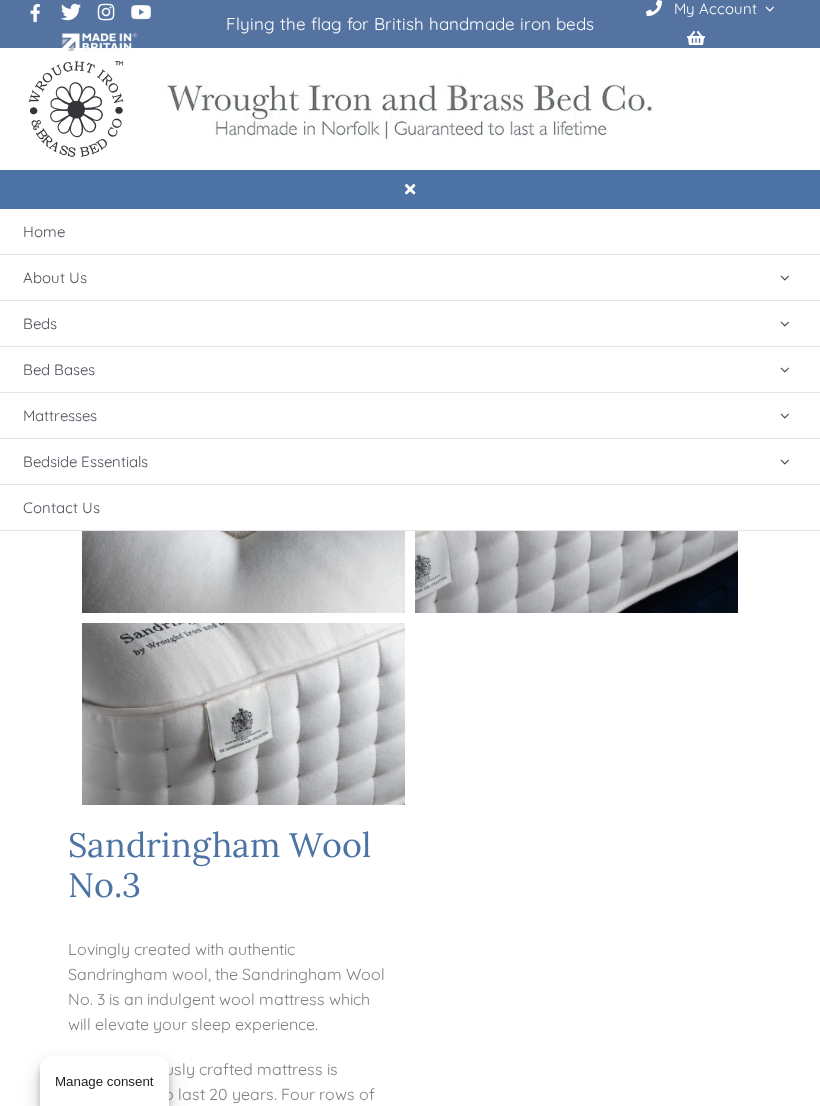 click on "Beds" at bounding box center [40, 324] 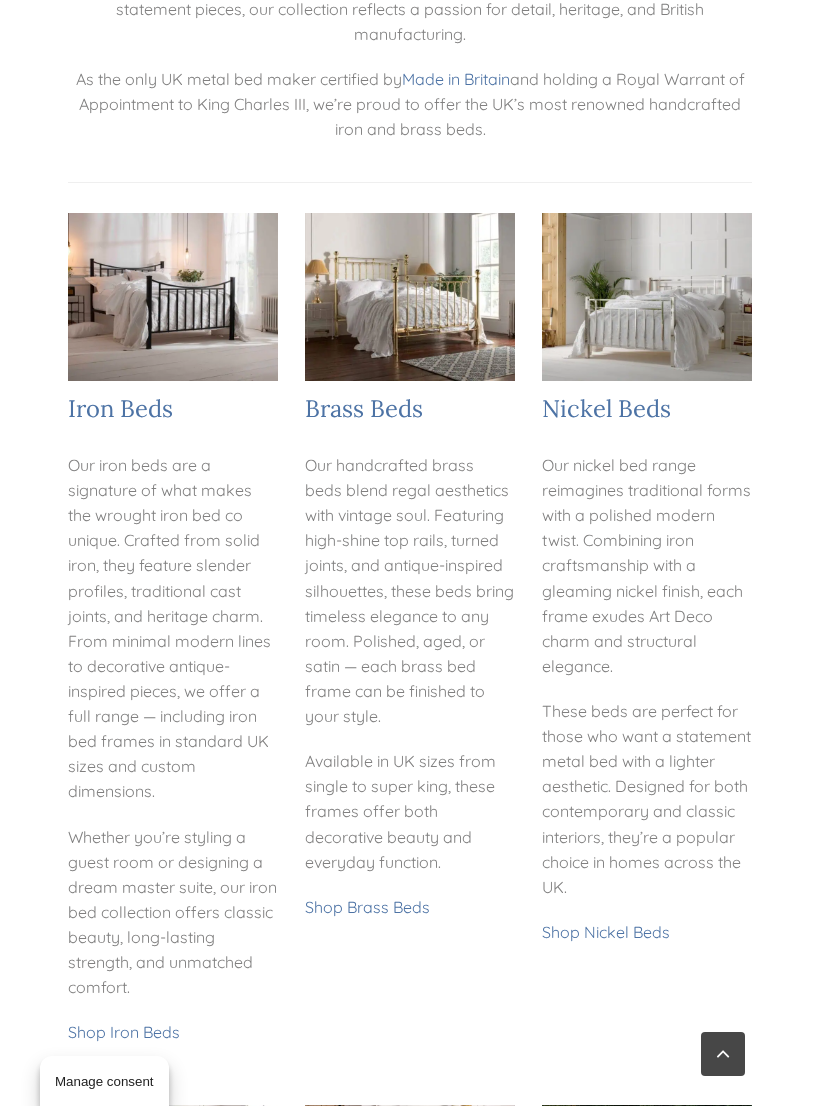 scroll, scrollTop: 473, scrollLeft: 0, axis: vertical 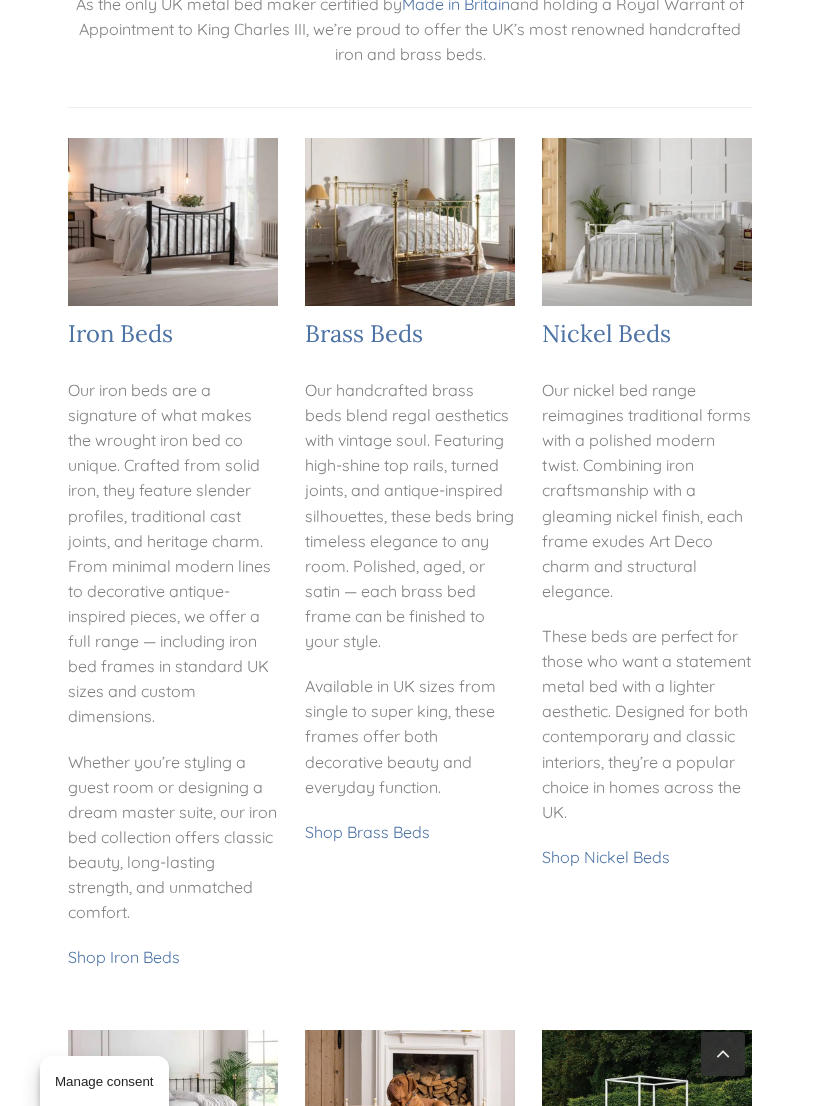 click on "Shop Brass Beds" at bounding box center (367, 832) 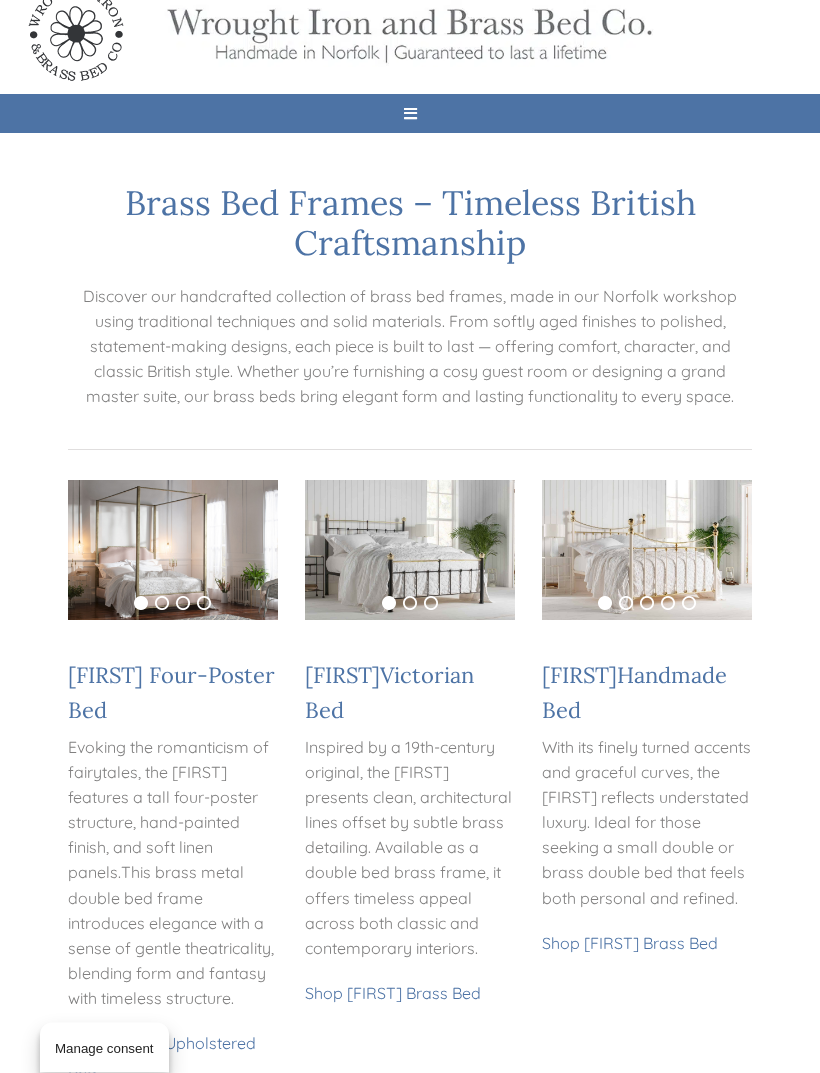 scroll, scrollTop: 0, scrollLeft: 0, axis: both 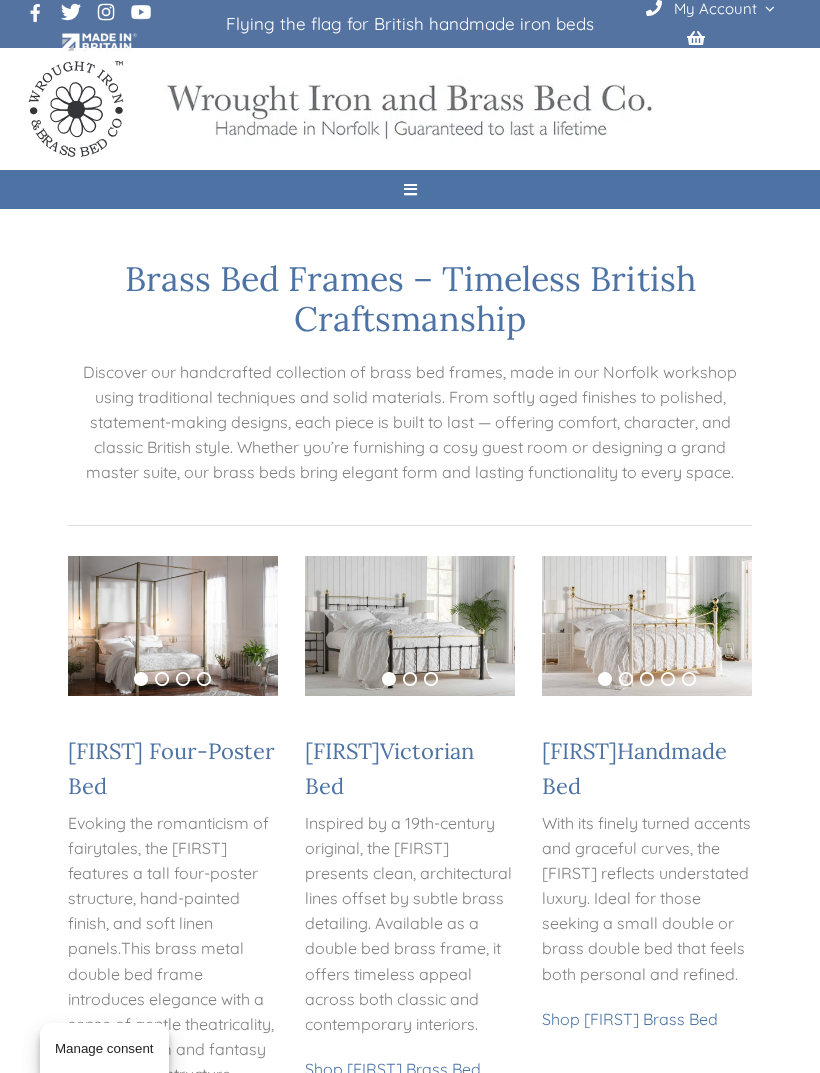 click on "Toggle Navigation" at bounding box center [410, 189] 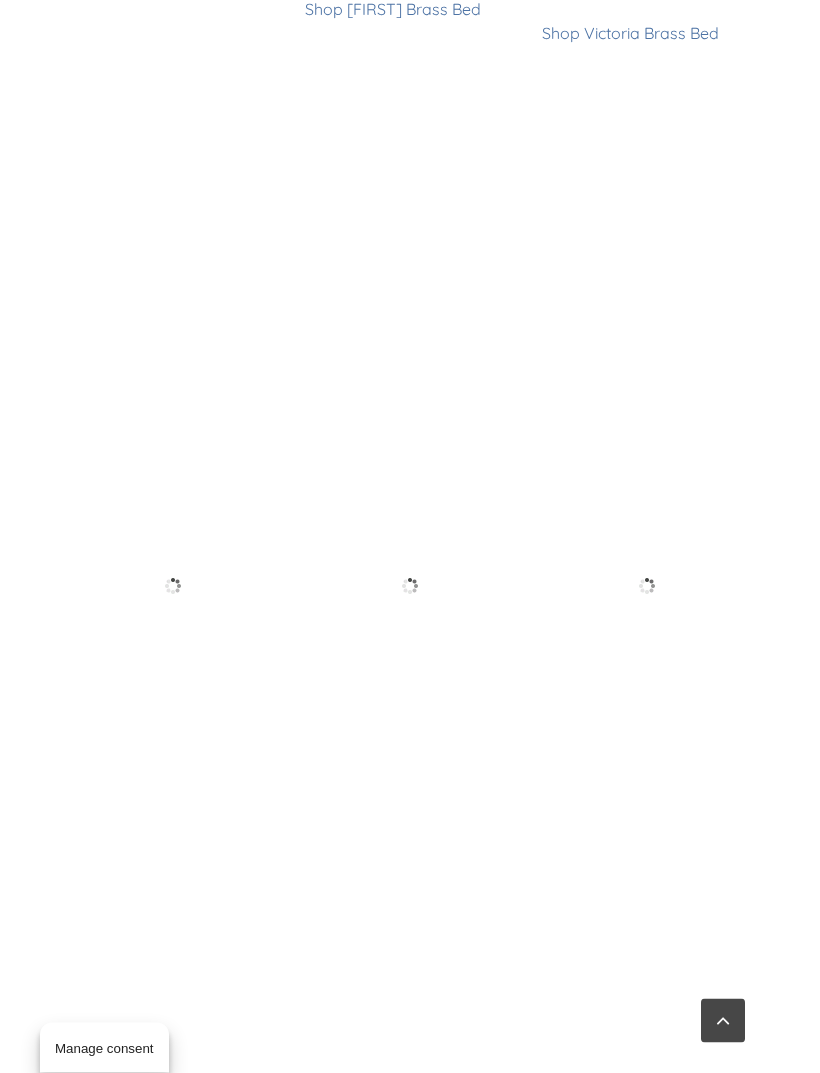 scroll, scrollTop: 1864, scrollLeft: 0, axis: vertical 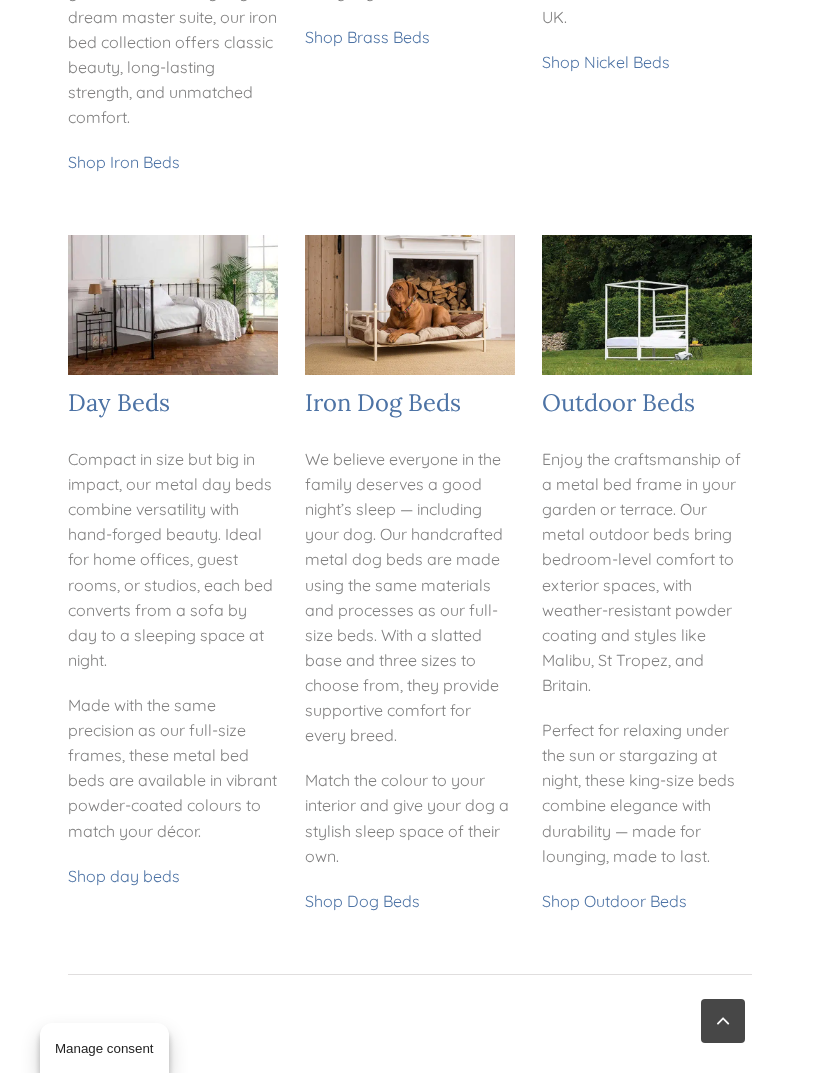 click on "Shop day beds" at bounding box center [124, 876] 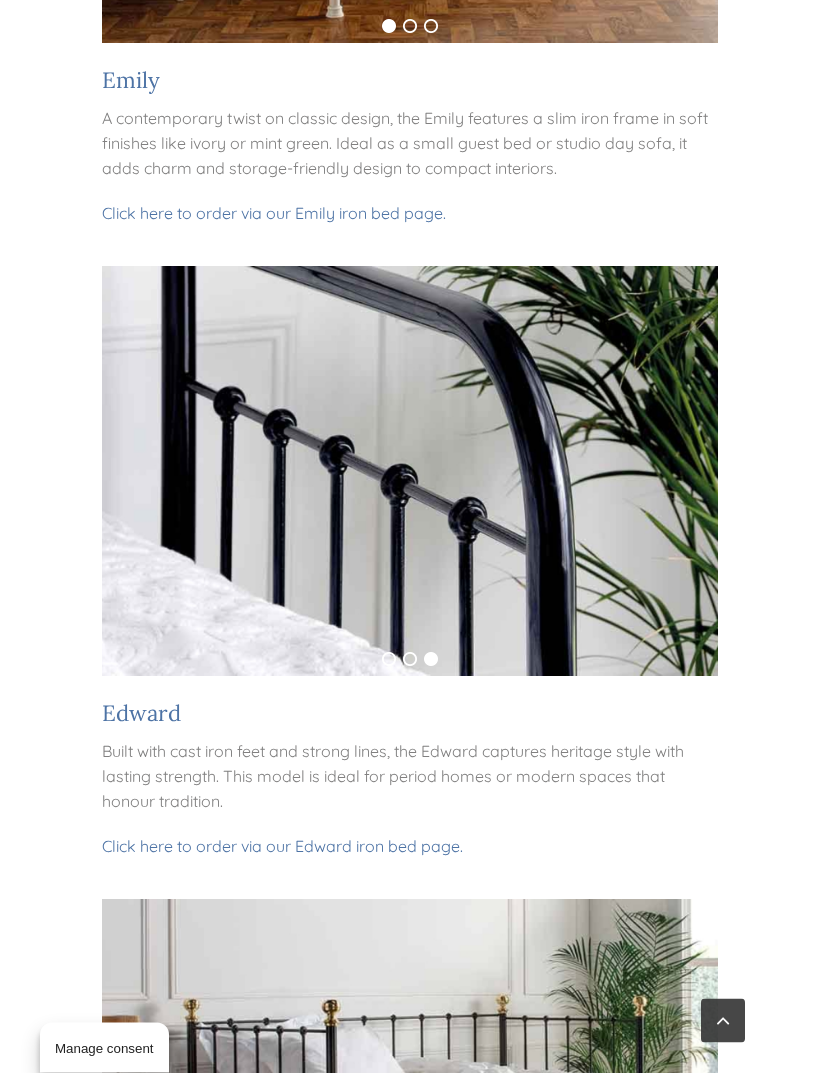 scroll, scrollTop: 1200, scrollLeft: 0, axis: vertical 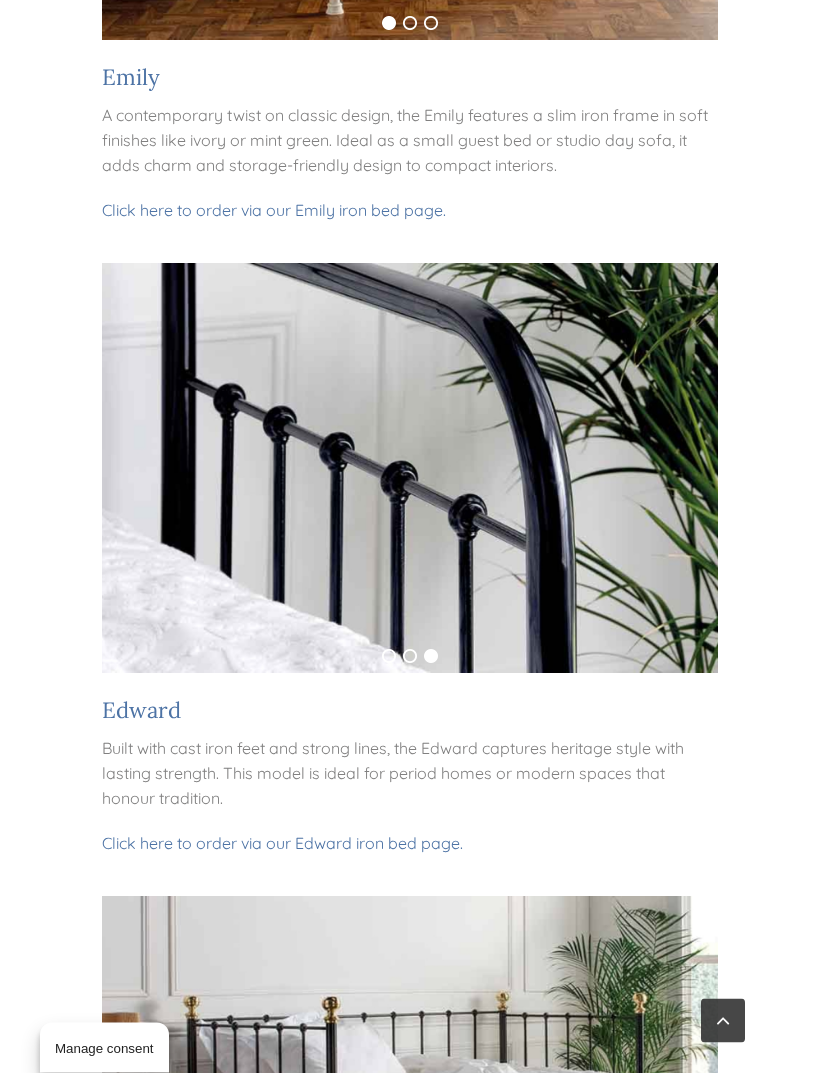 click on "Click here to order via our Edward iron bed page." at bounding box center (282, 844) 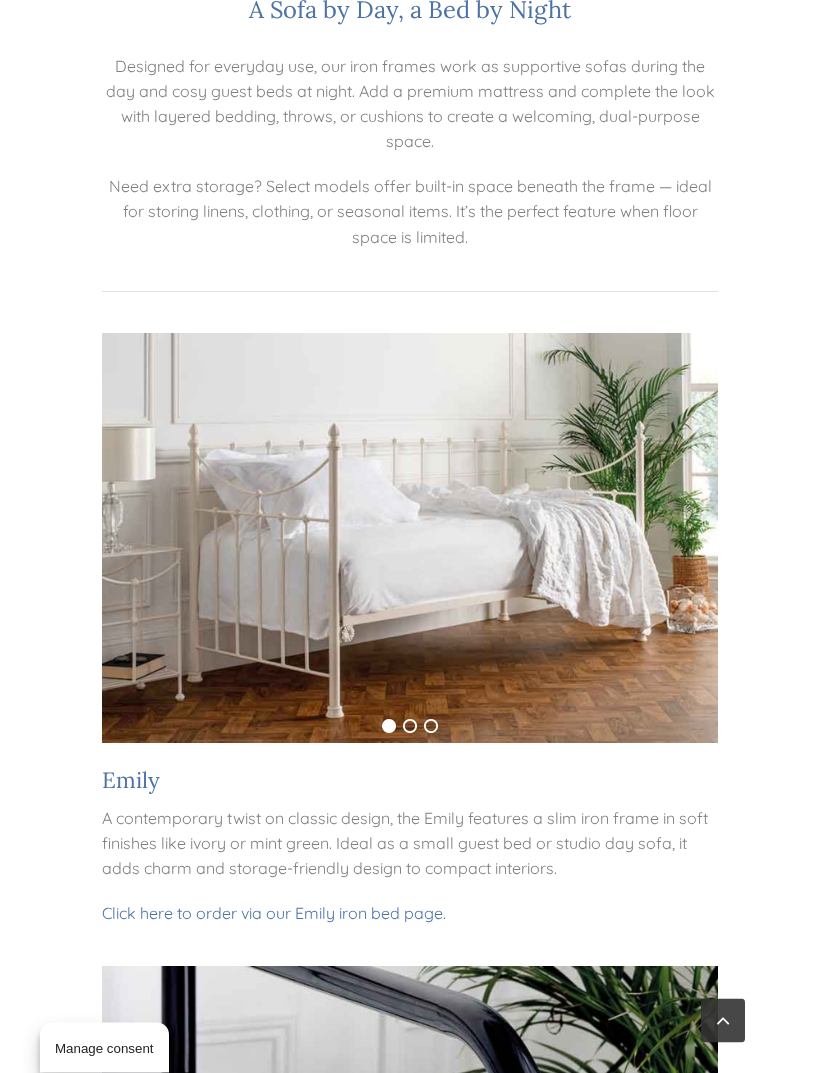 scroll, scrollTop: 498, scrollLeft: 0, axis: vertical 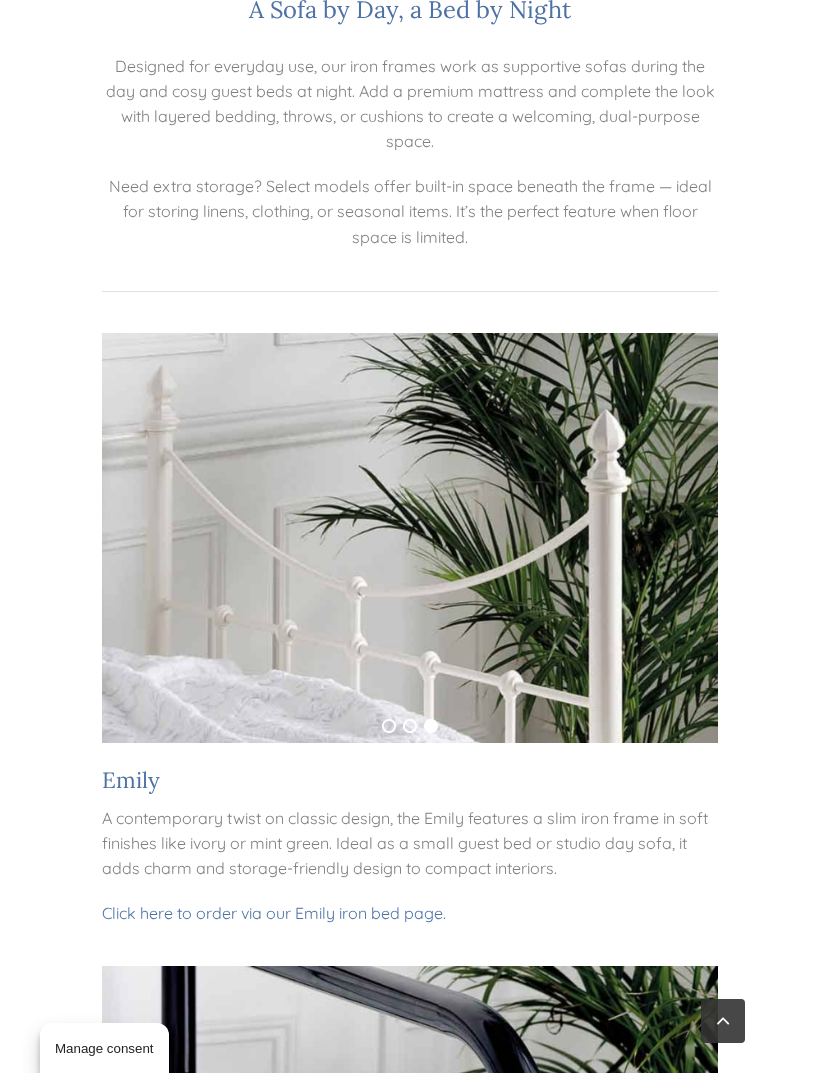 click on "1" at bounding box center [389, 726] 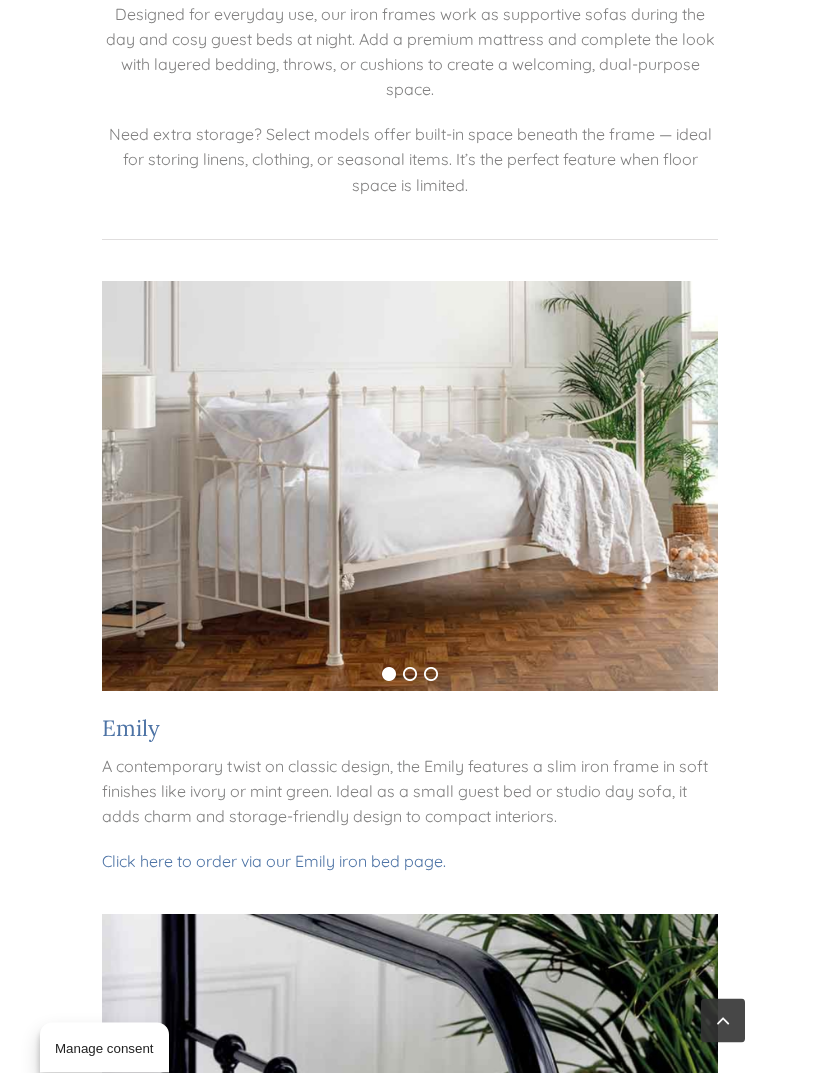 scroll, scrollTop: 550, scrollLeft: 0, axis: vertical 